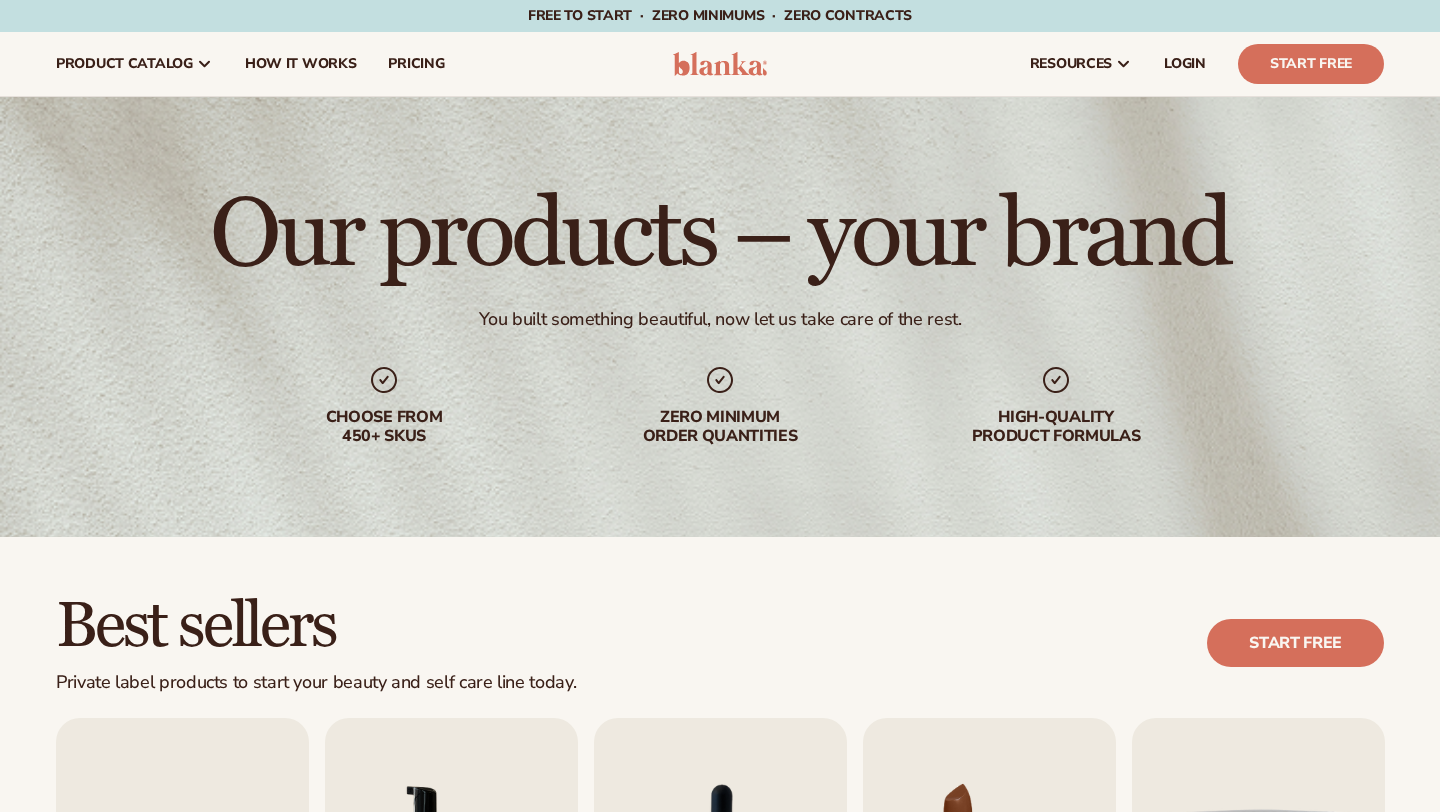 scroll, scrollTop: 2488, scrollLeft: 0, axis: vertical 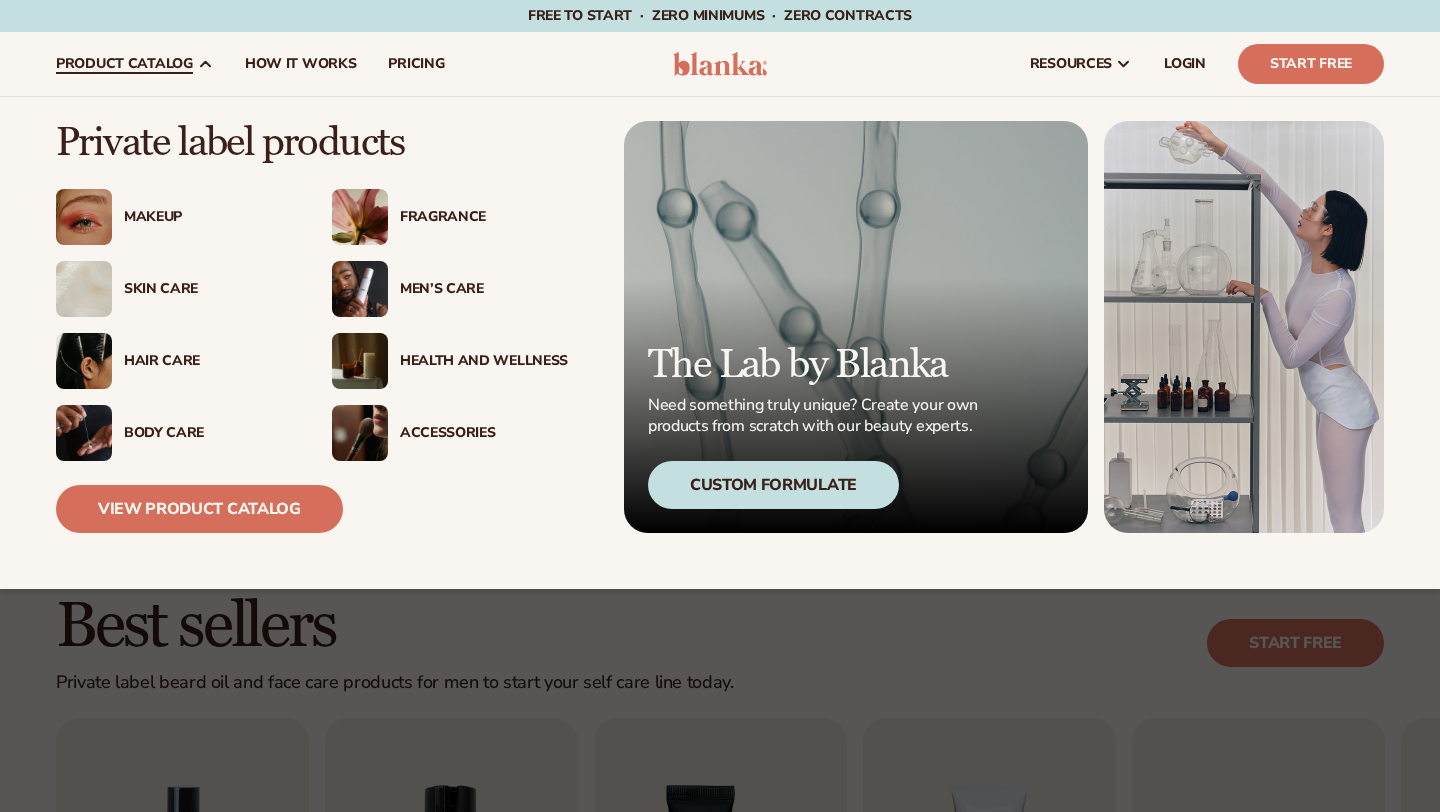 click on "Health And Wellness" at bounding box center (484, 361) 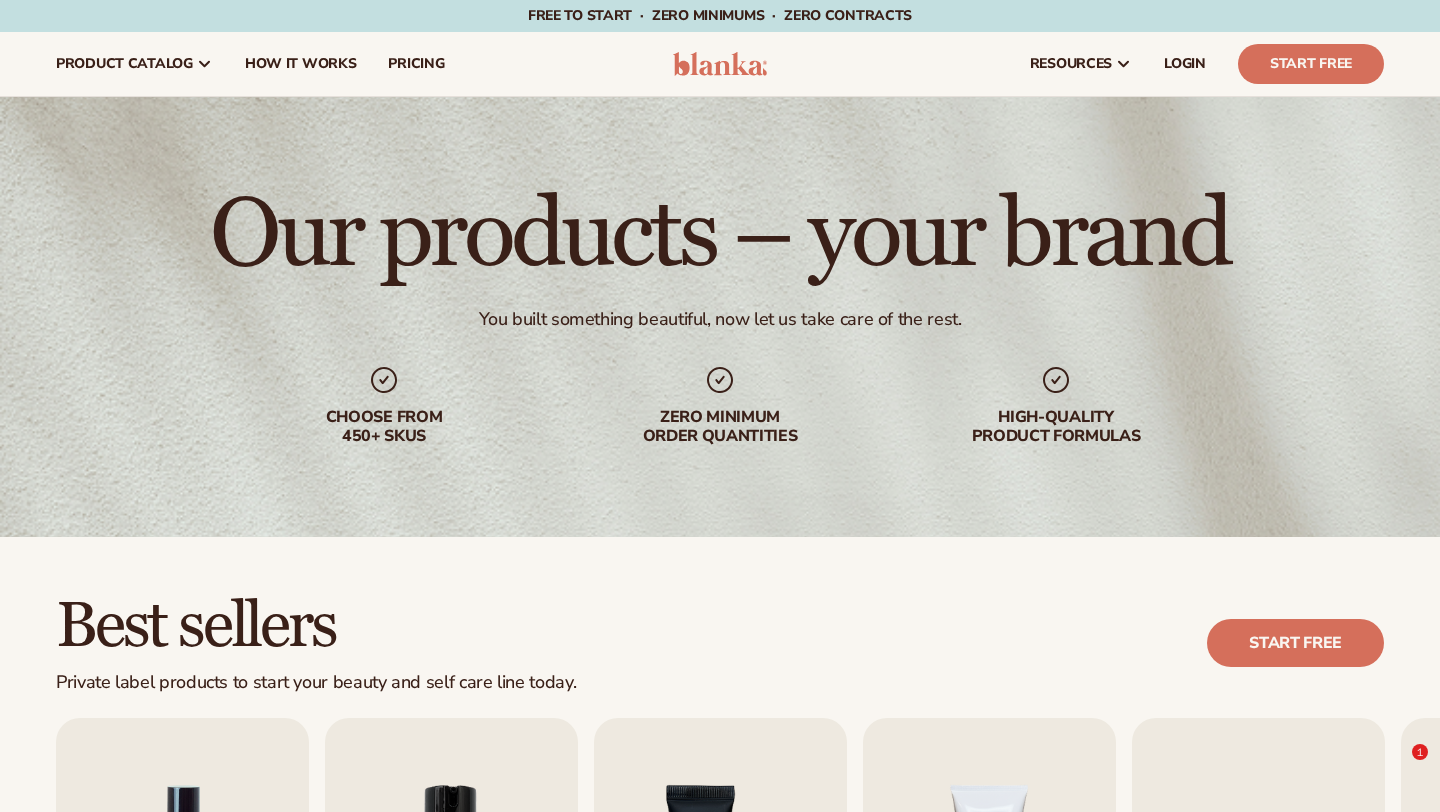 scroll, scrollTop: 0, scrollLeft: 0, axis: both 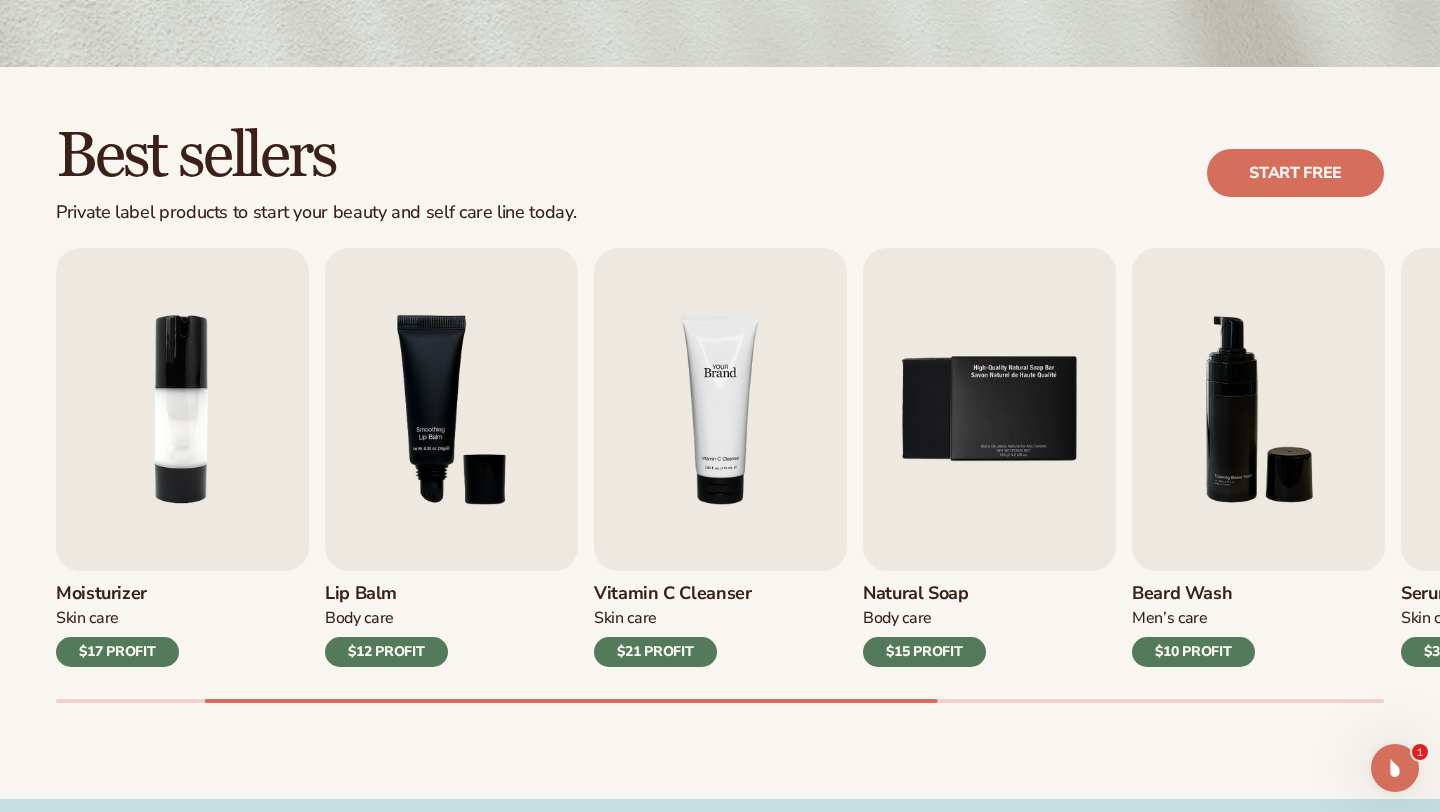 click at bounding box center (720, 409) 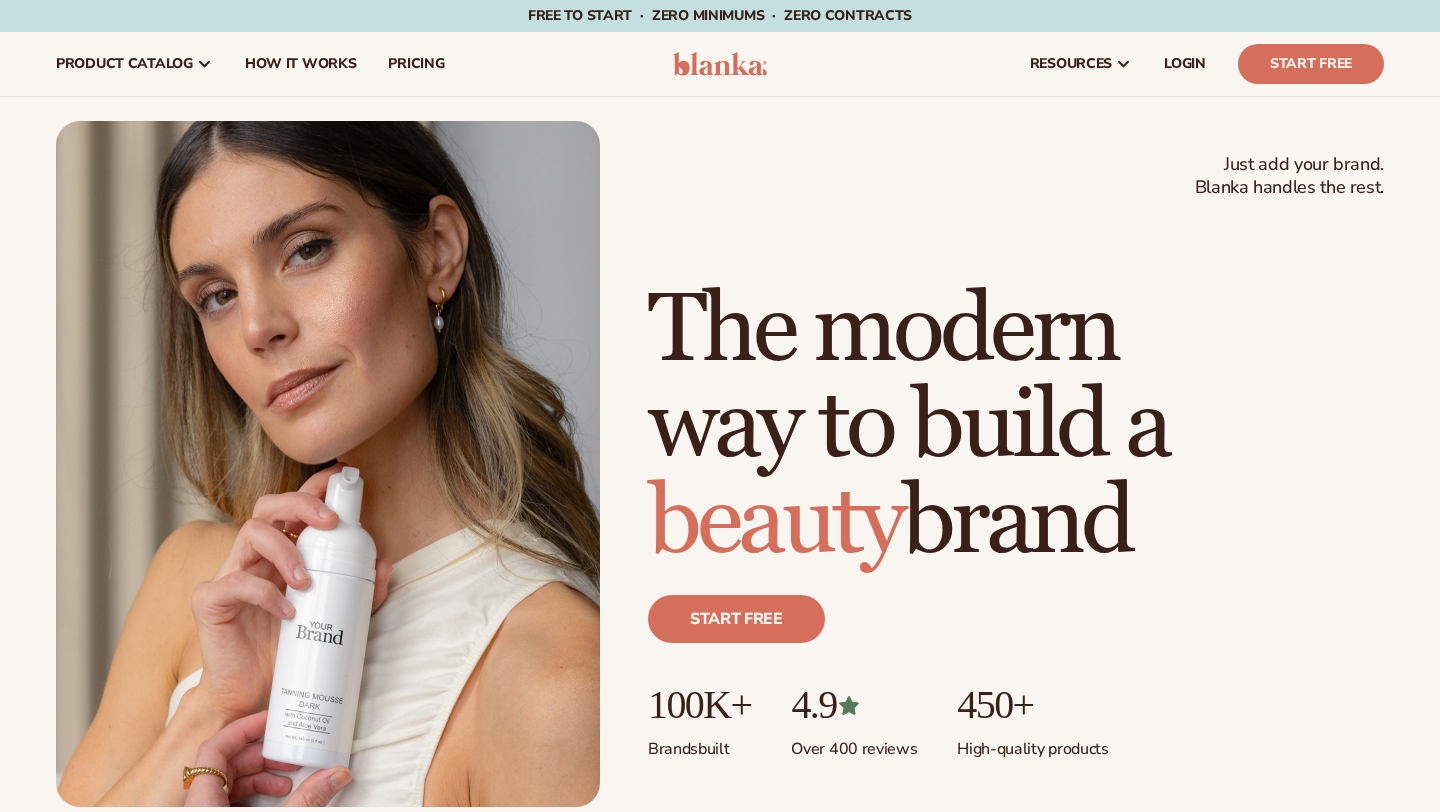 scroll, scrollTop: 0, scrollLeft: 0, axis: both 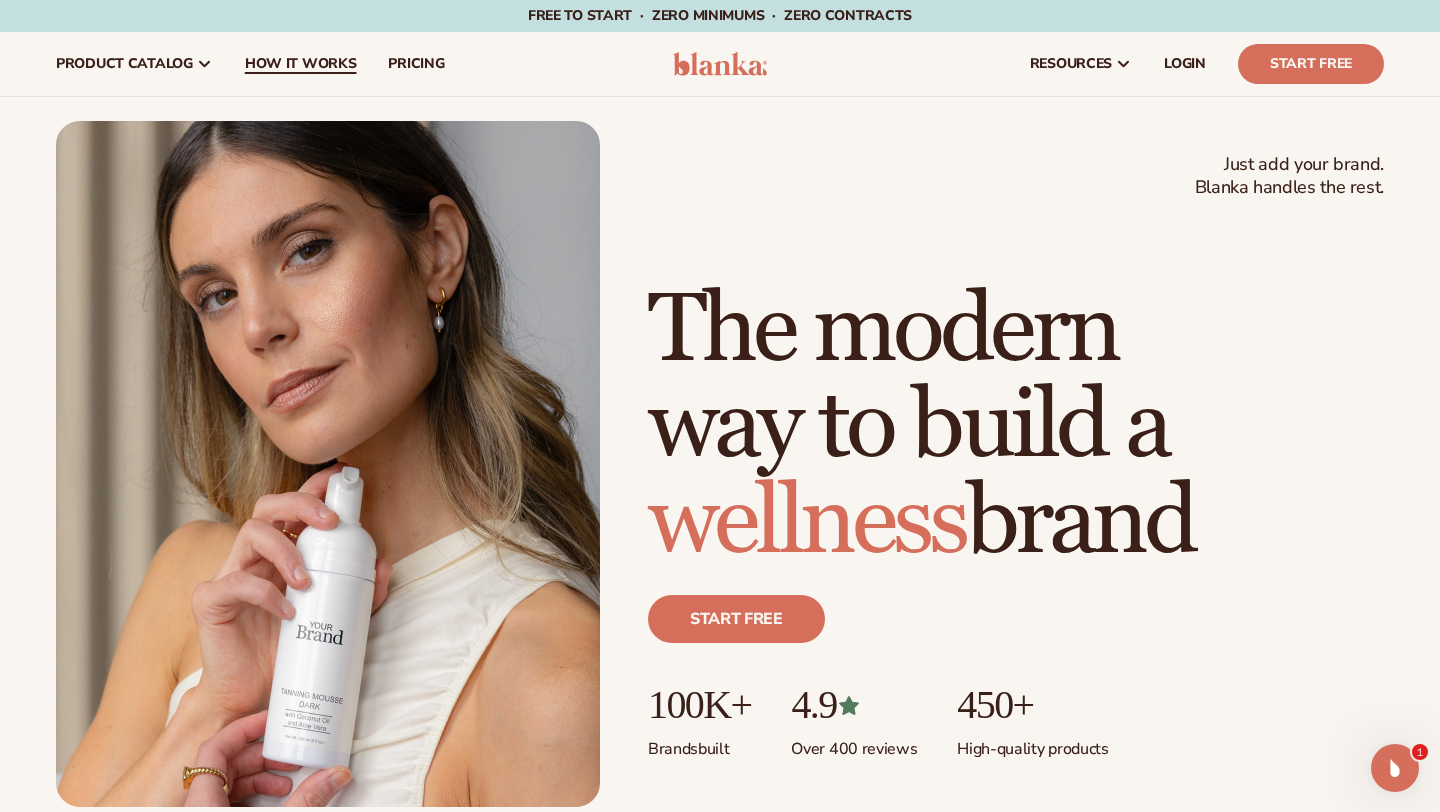 click on "How It Works" at bounding box center (301, 64) 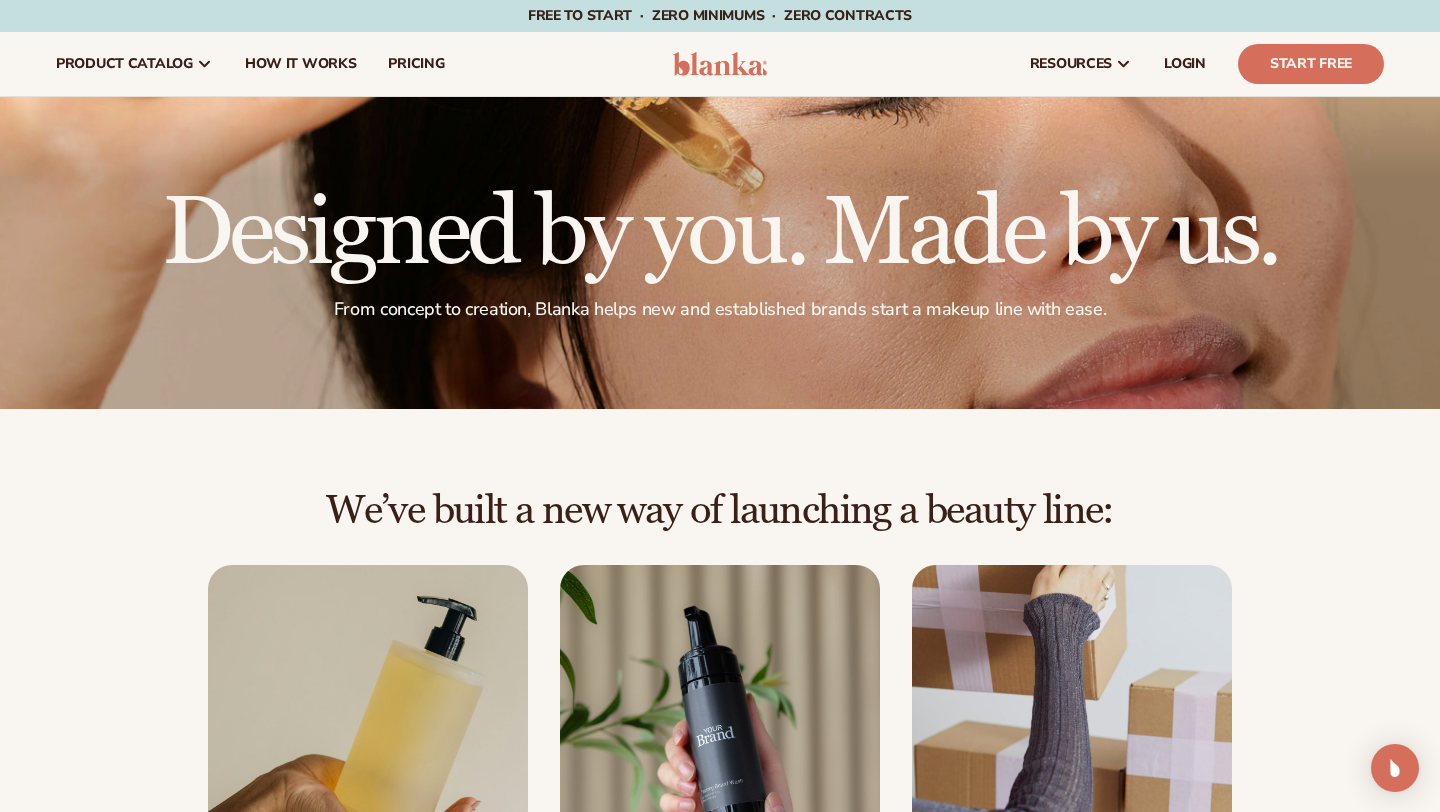 scroll, scrollTop: 513, scrollLeft: 0, axis: vertical 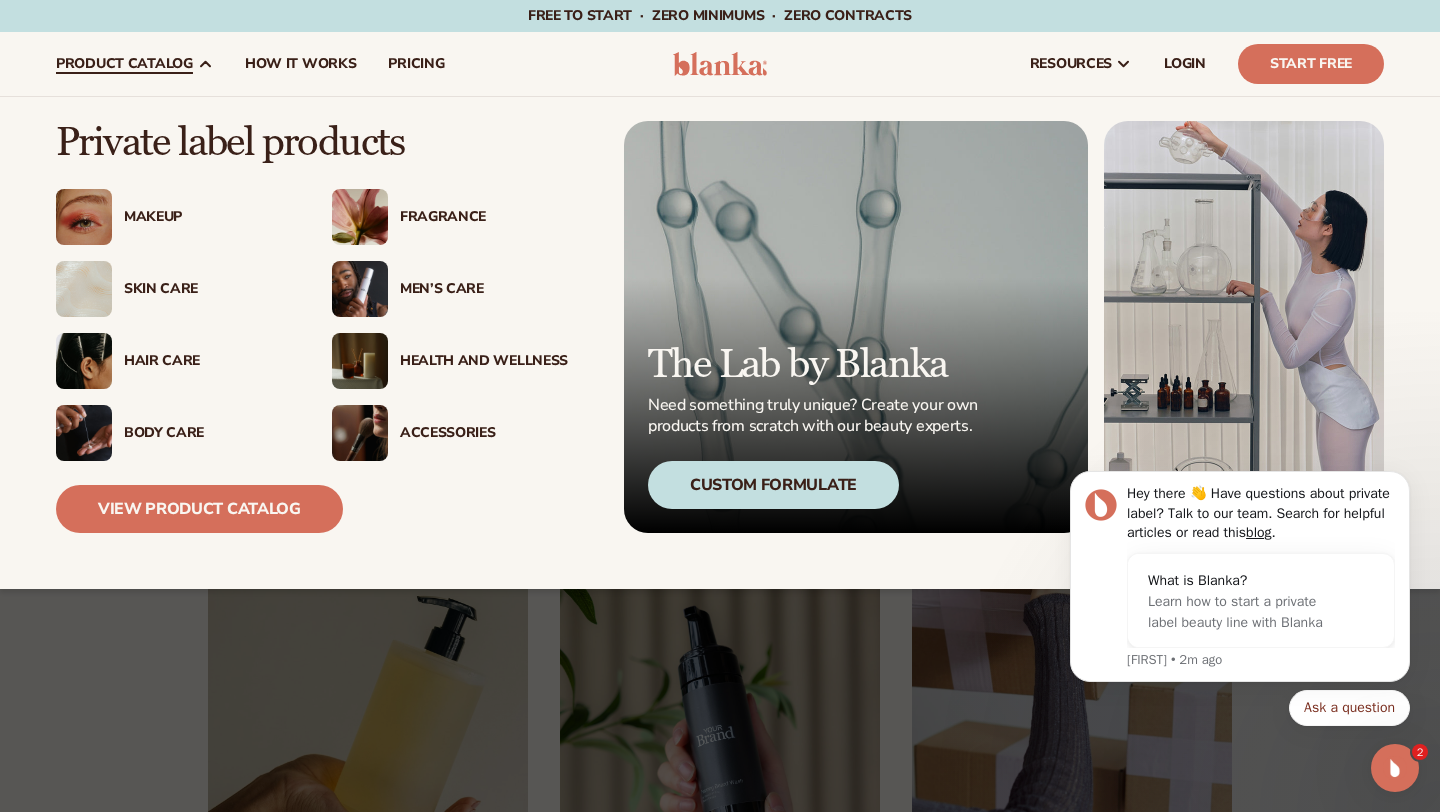 click on "Health And Wellness" at bounding box center [484, 361] 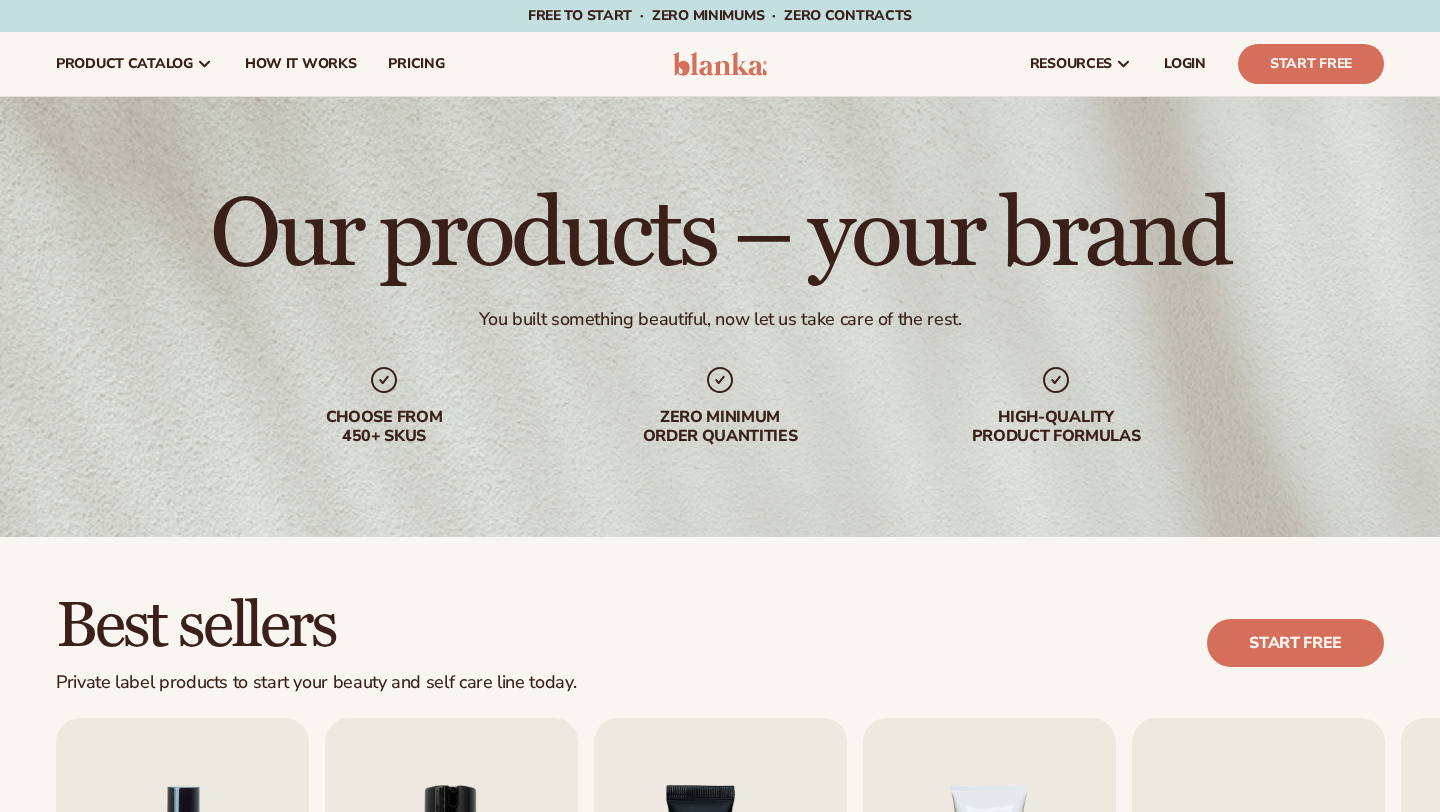 scroll, scrollTop: 631, scrollLeft: 0, axis: vertical 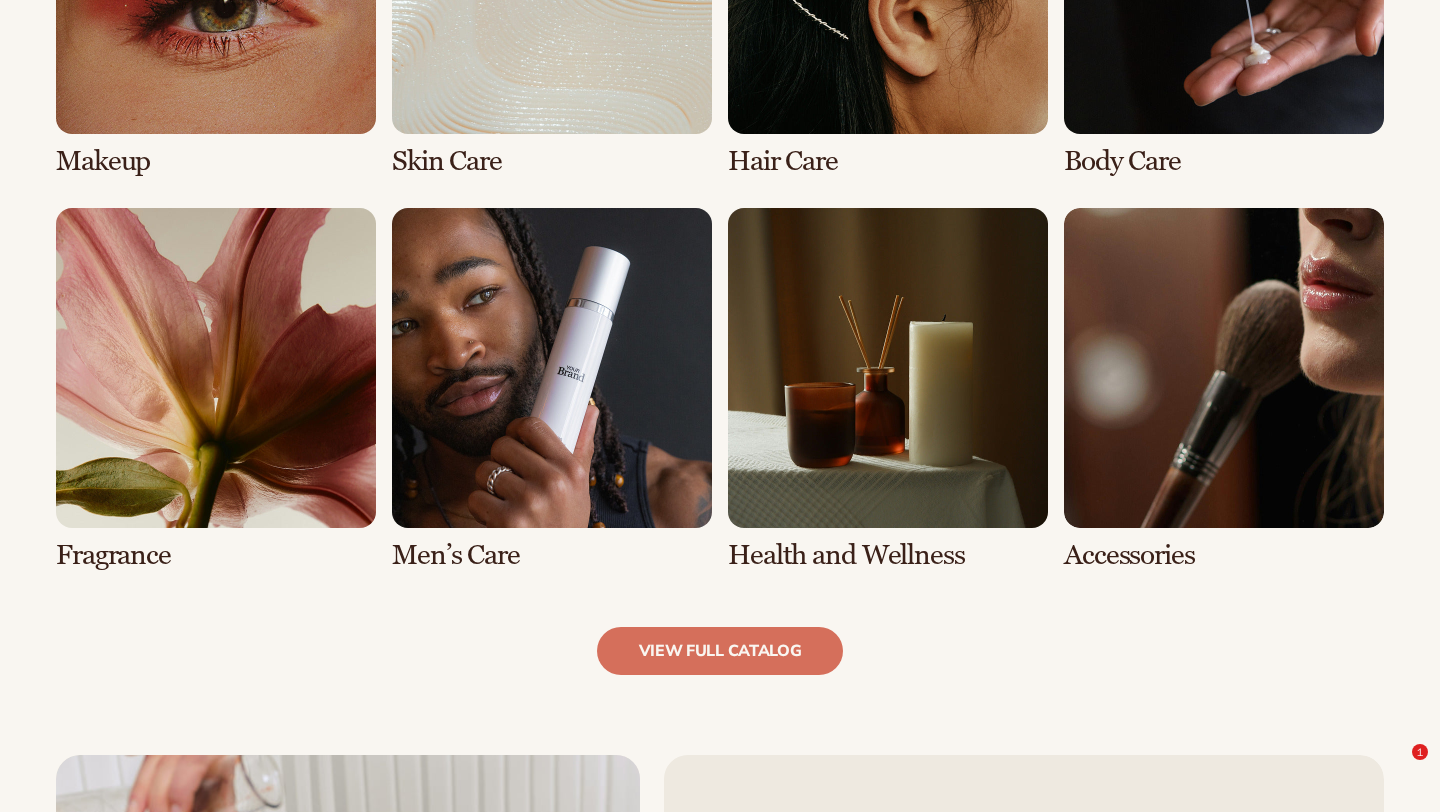 click at bounding box center (888, 389) 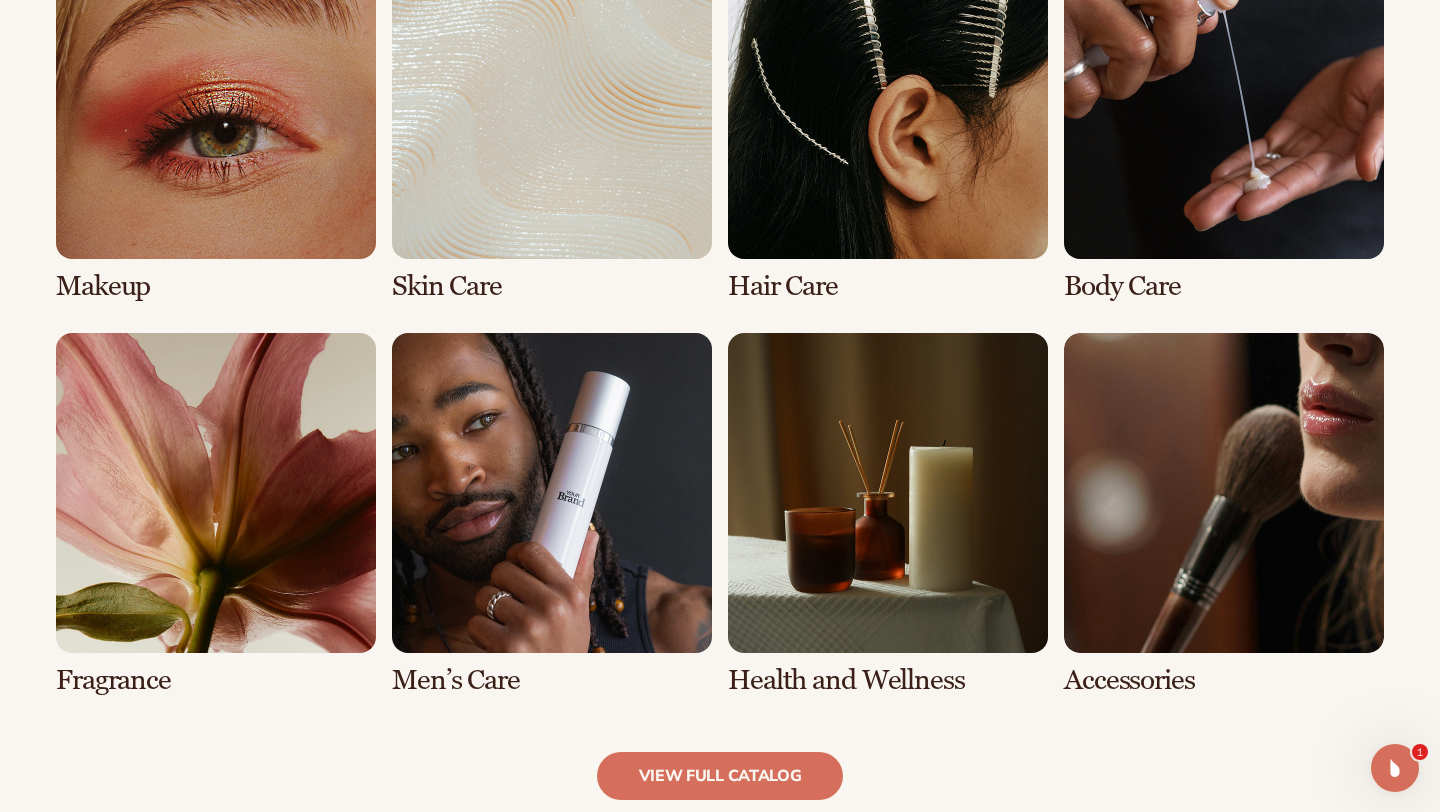 scroll, scrollTop: 0, scrollLeft: 0, axis: both 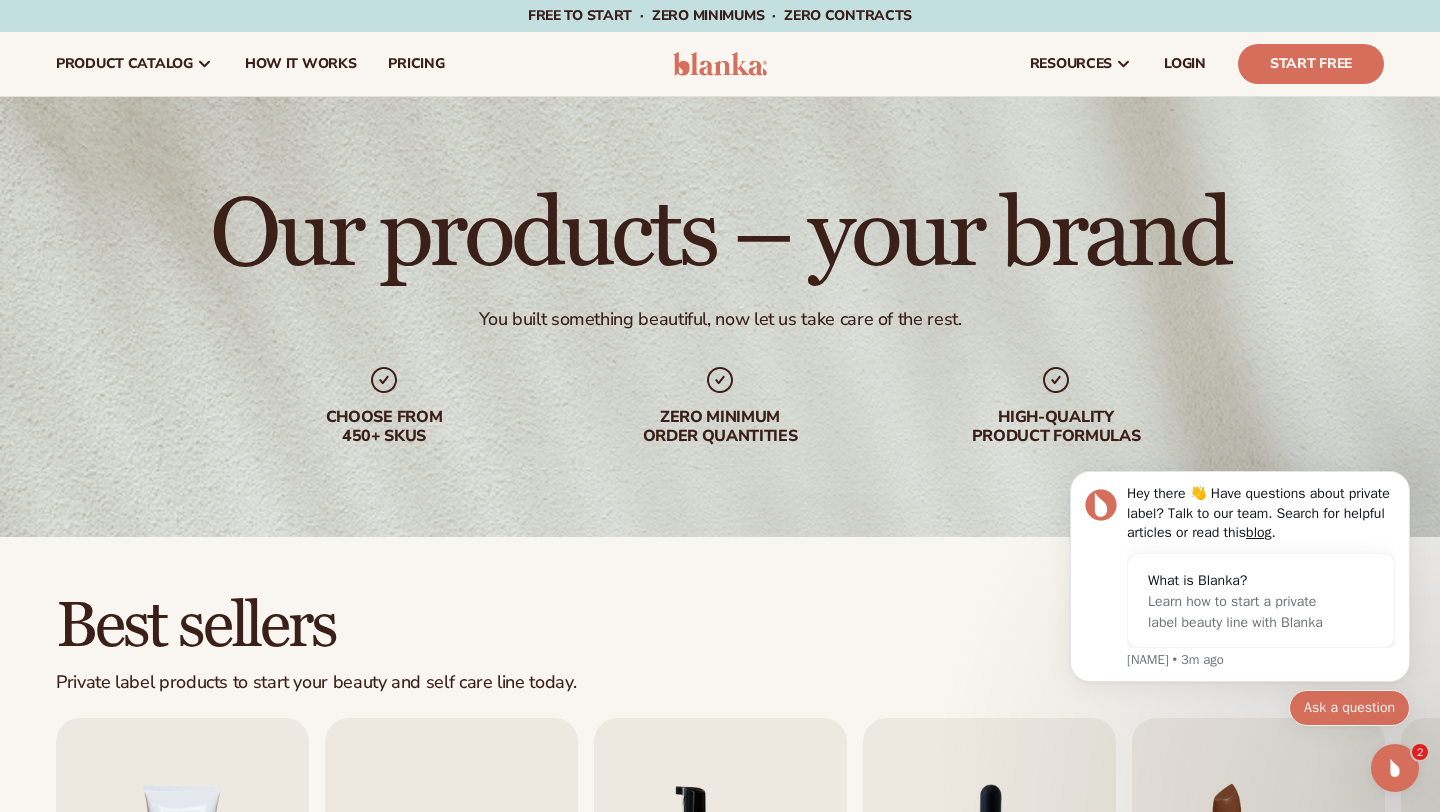 click on "Ask a question" at bounding box center [1349, 708] 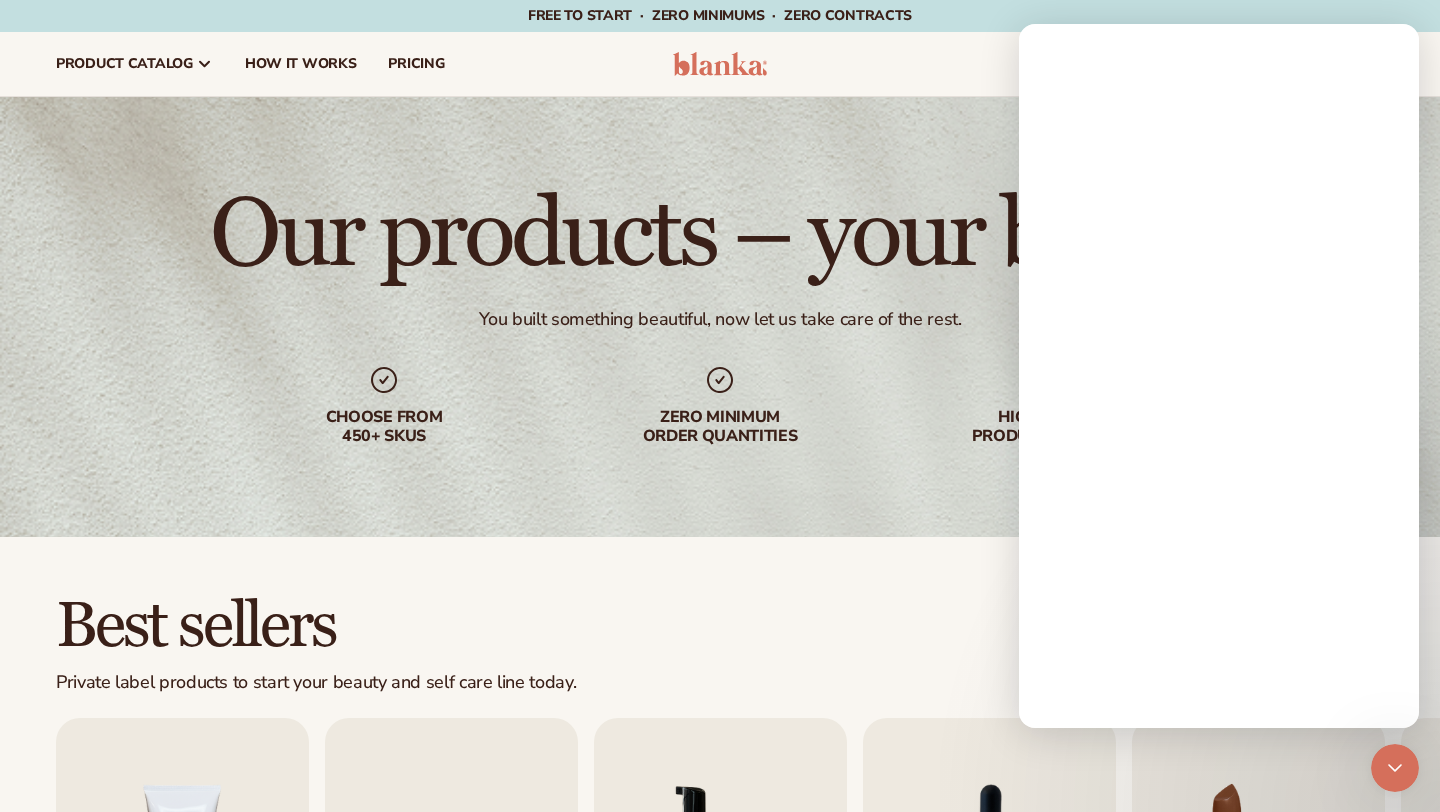 scroll, scrollTop: 0, scrollLeft: 0, axis: both 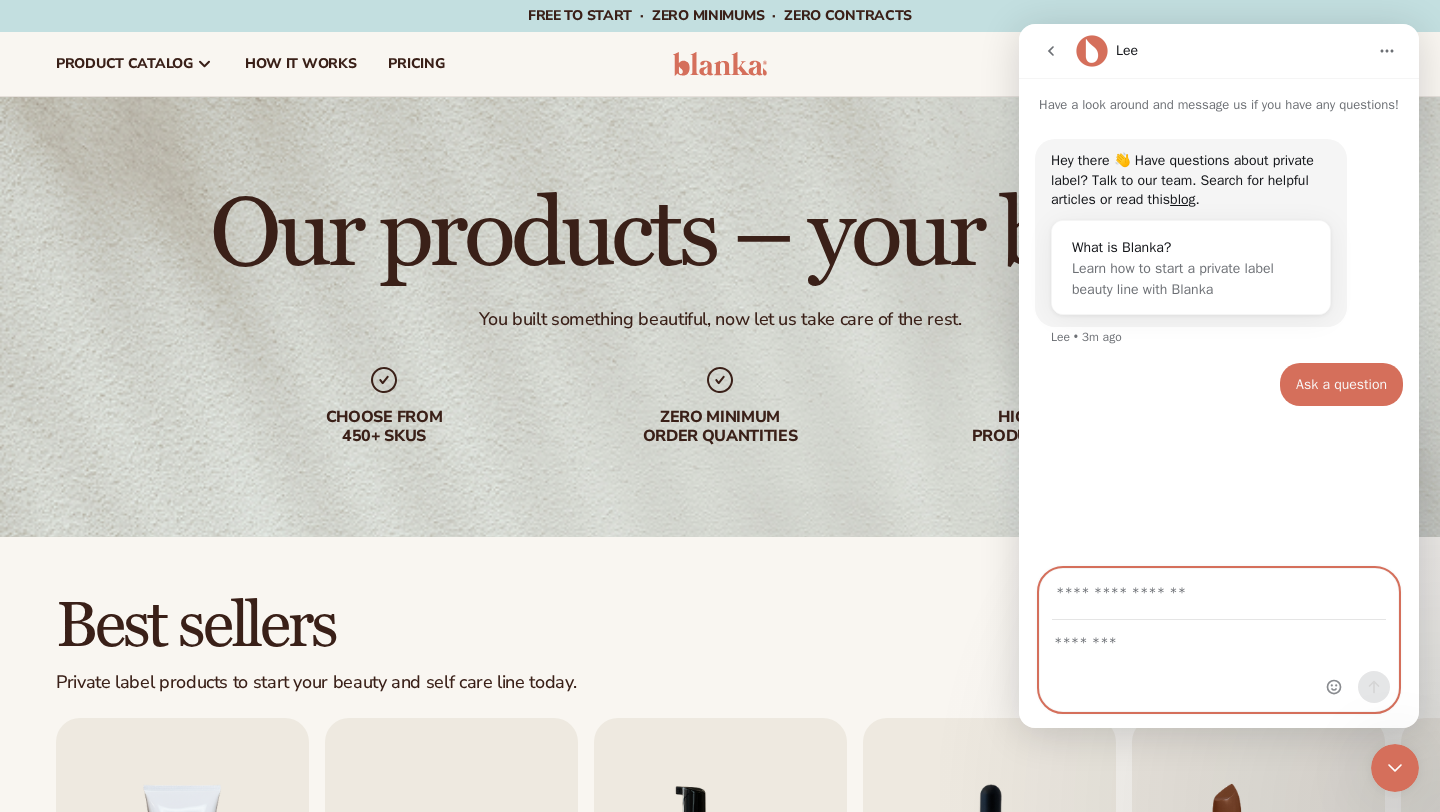 click at bounding box center [1219, 638] 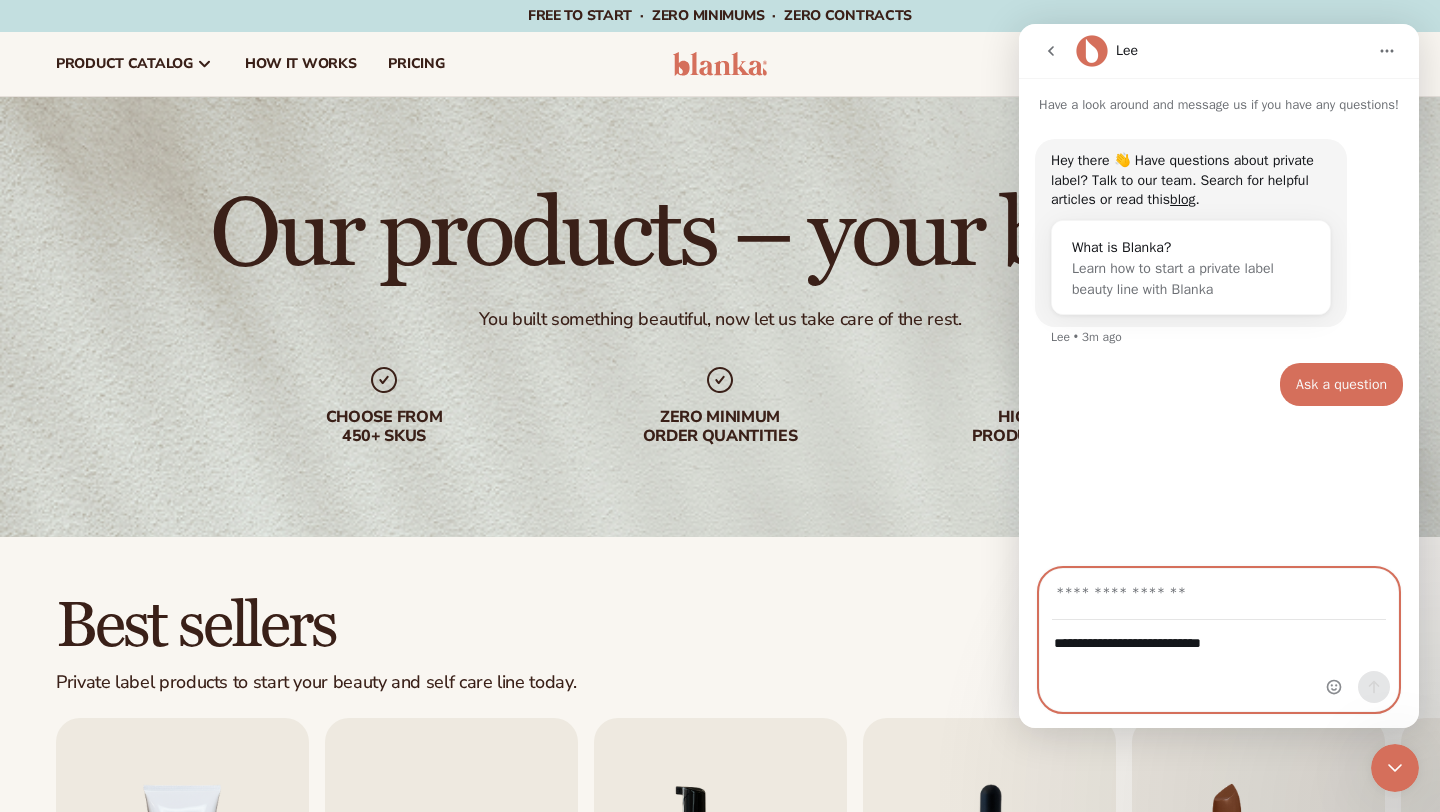 type on "**********" 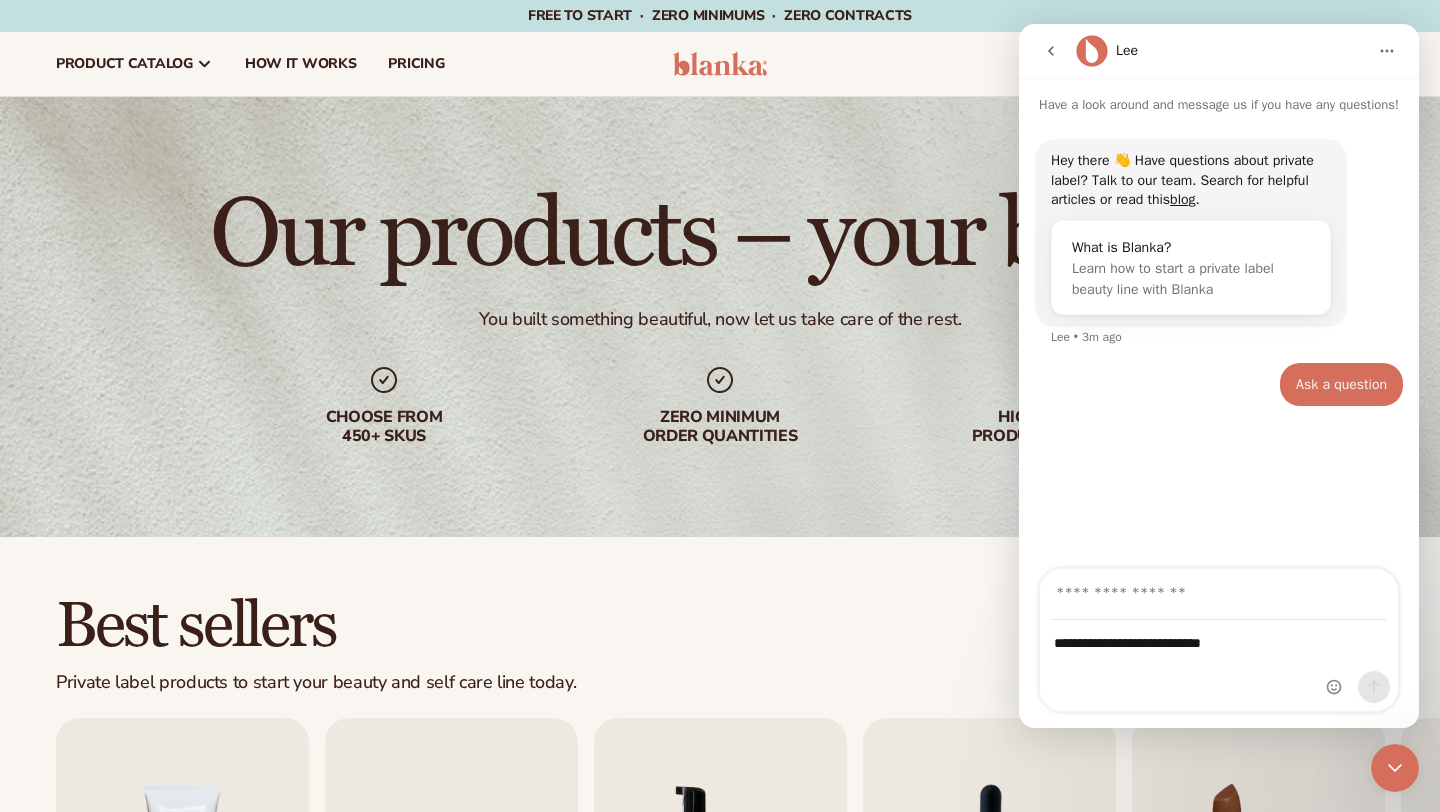 click 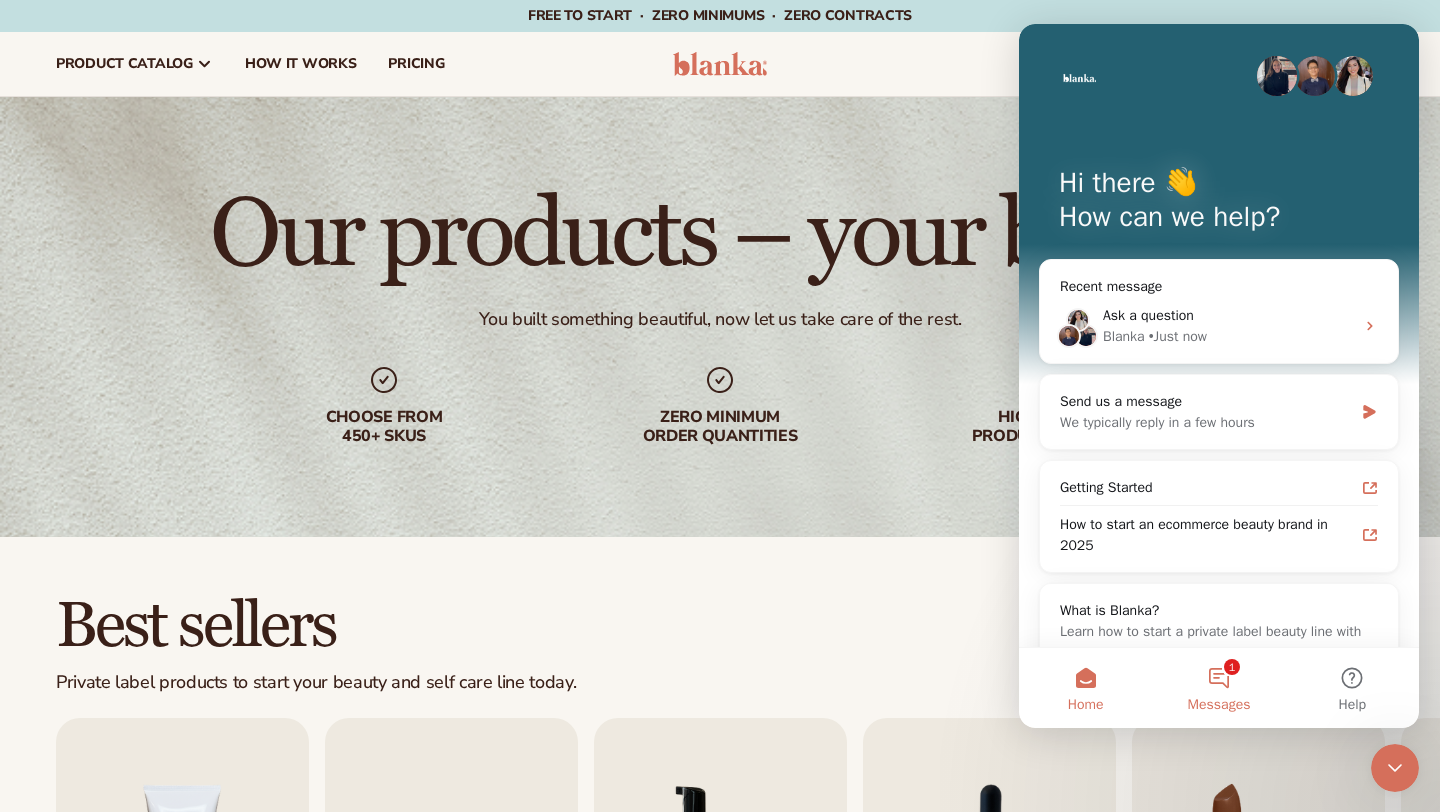 click on "1 Messages" at bounding box center [1218, 688] 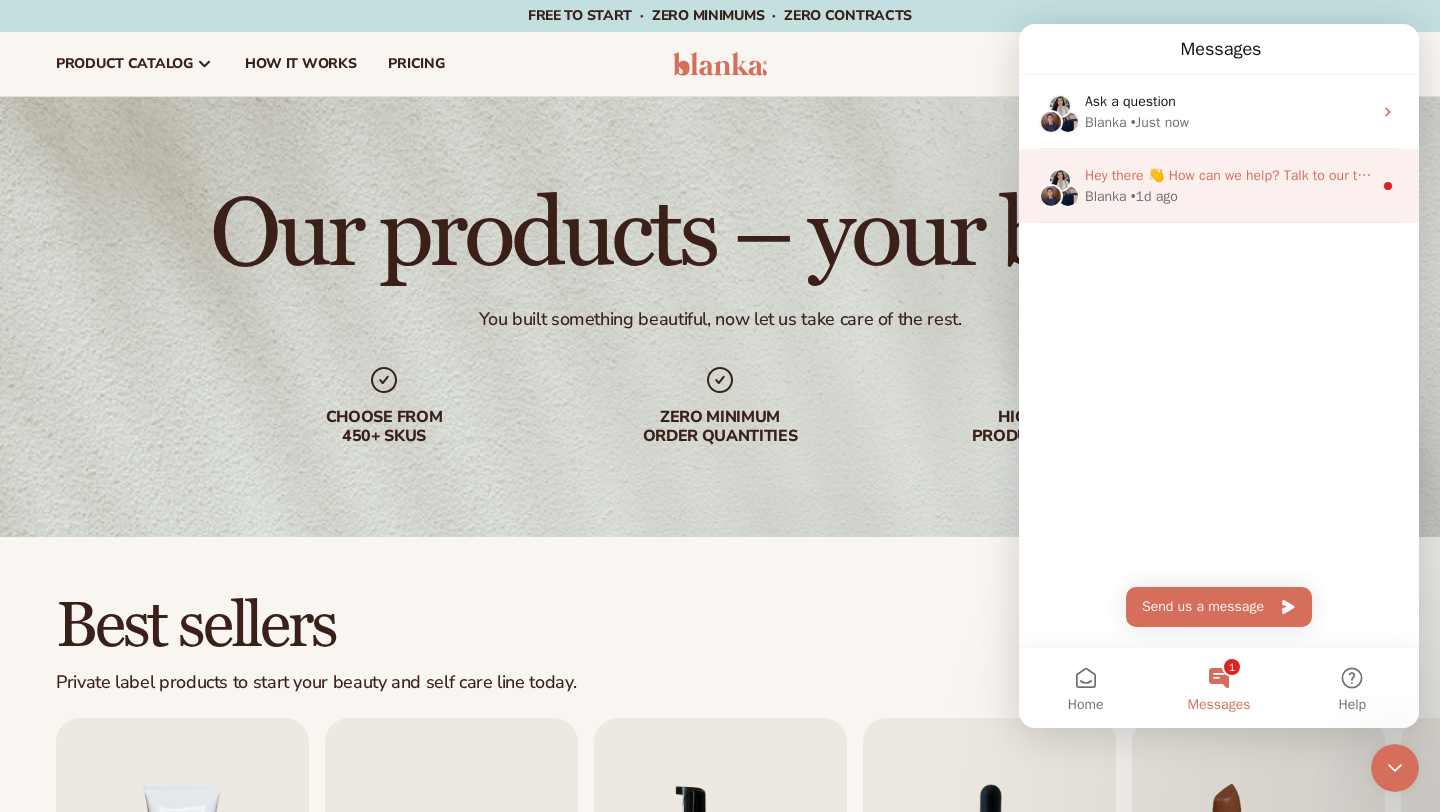 click on "Hey there 👋 How can we help? Talk to our team. Search for helpful articles." at bounding box center (1319, 175) 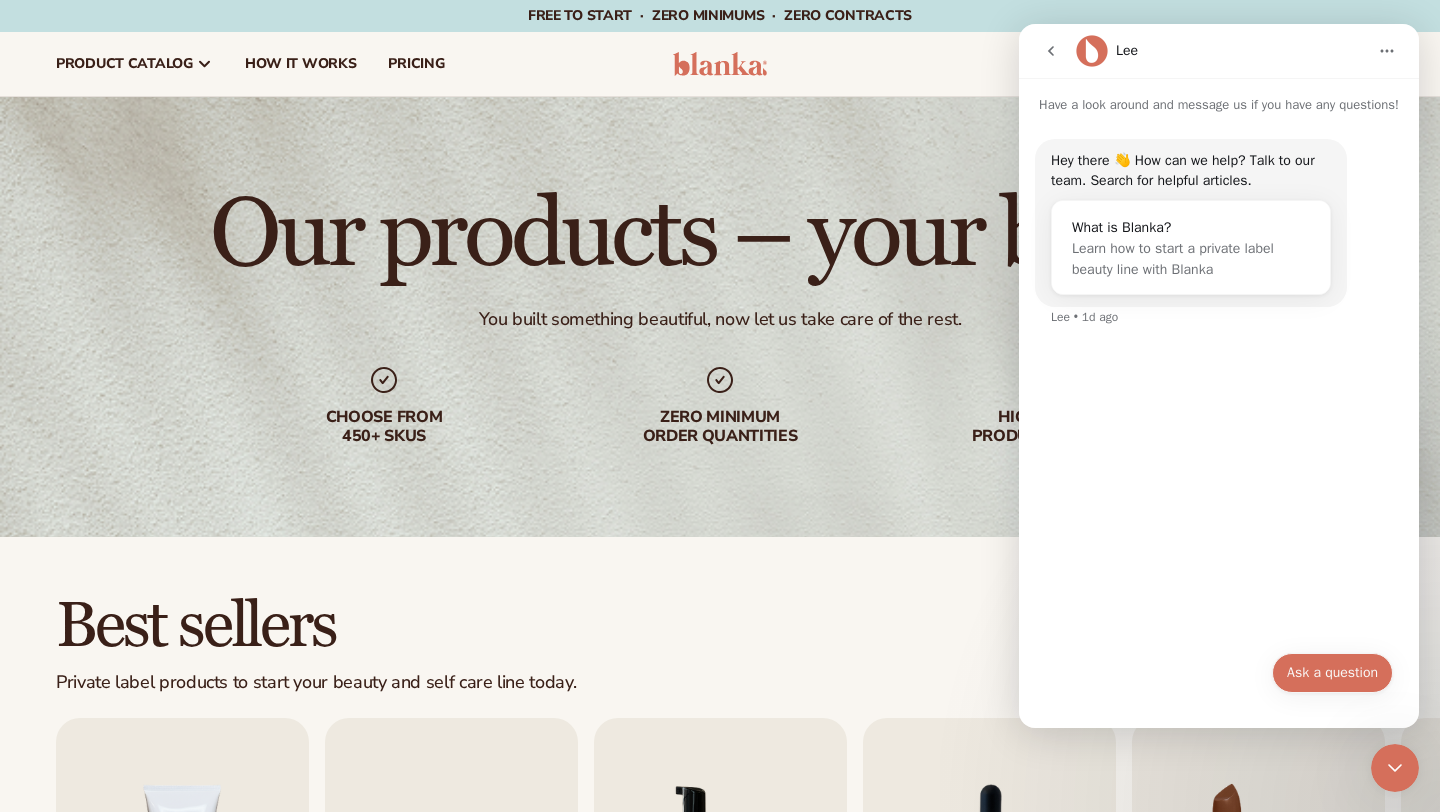 click on "Ask a question" at bounding box center (1332, 673) 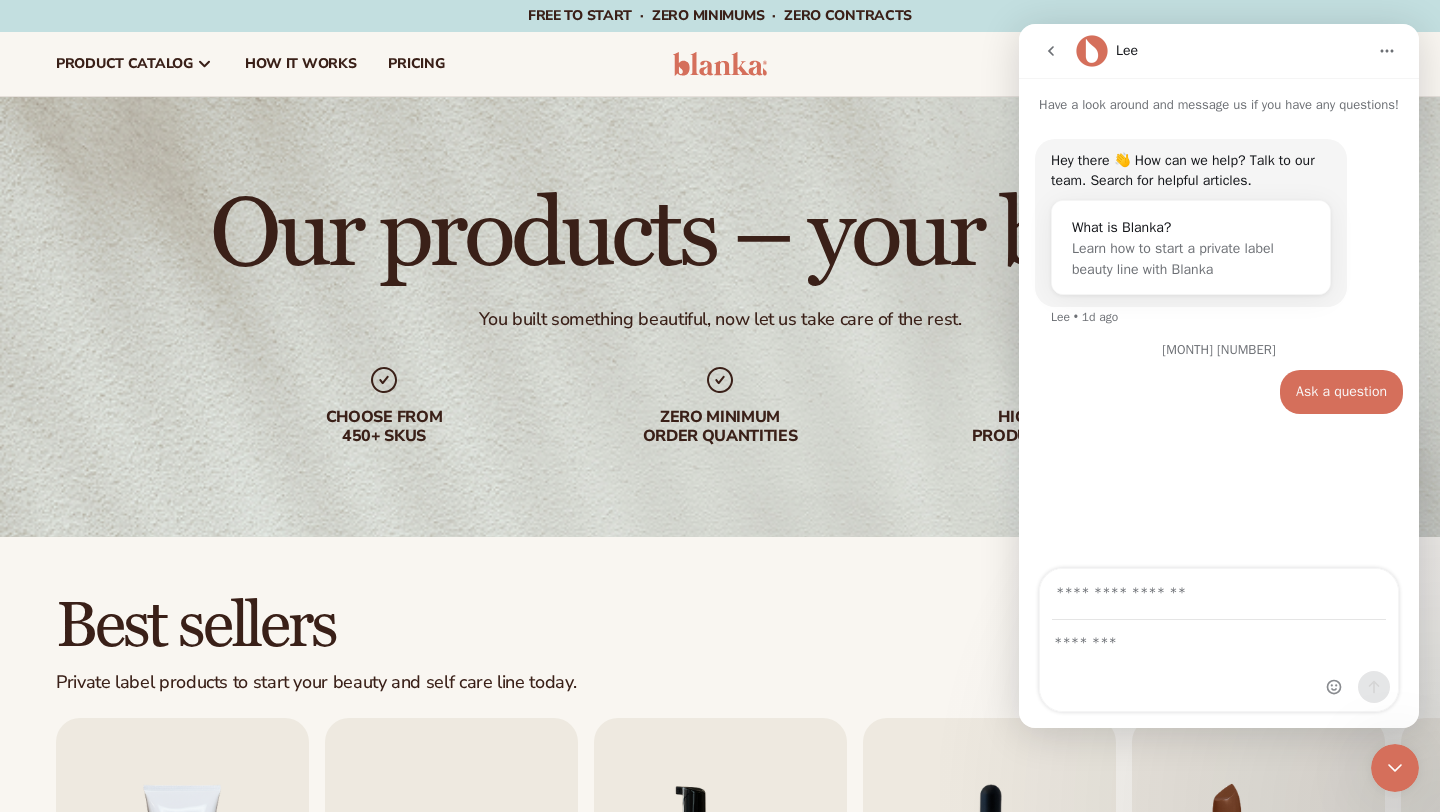 click 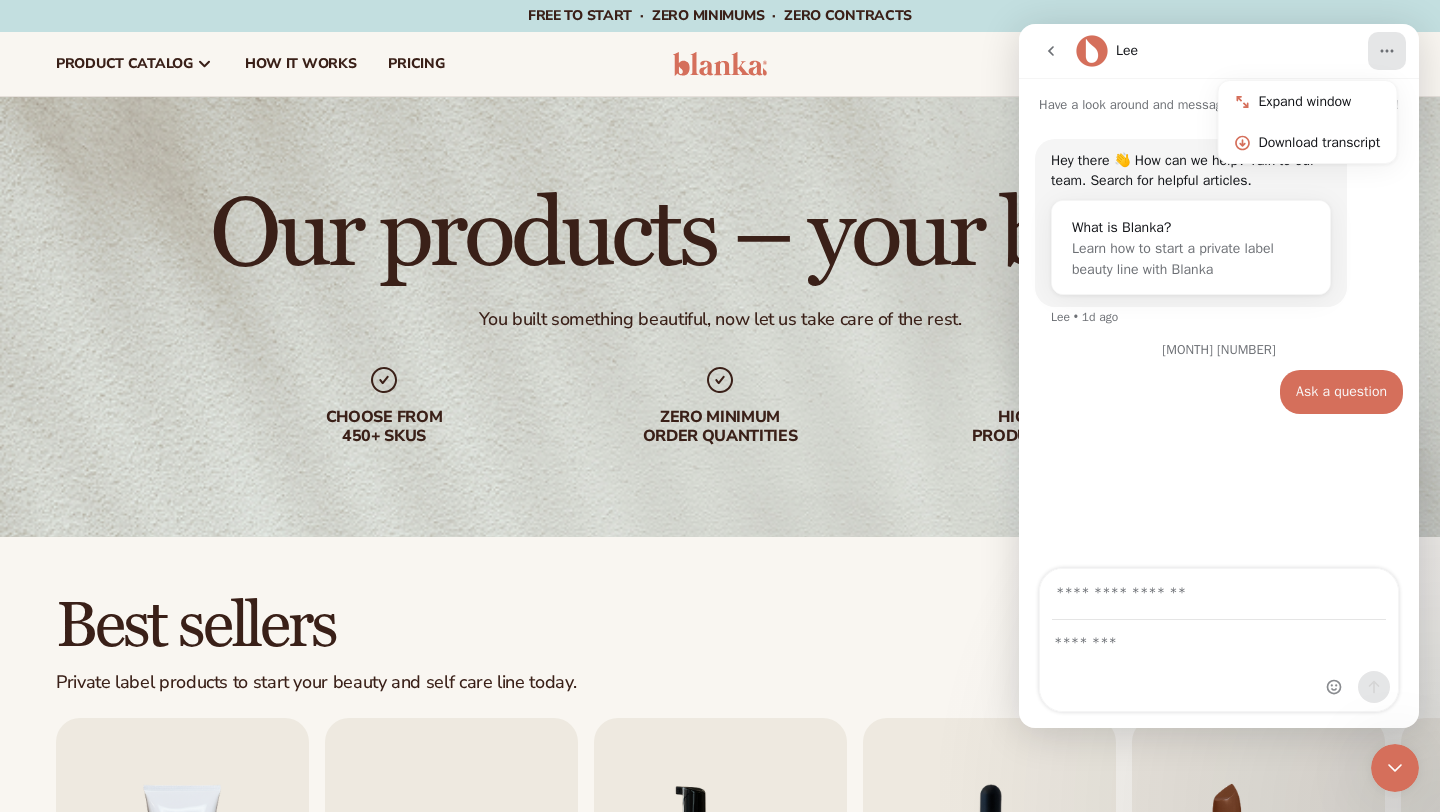 click 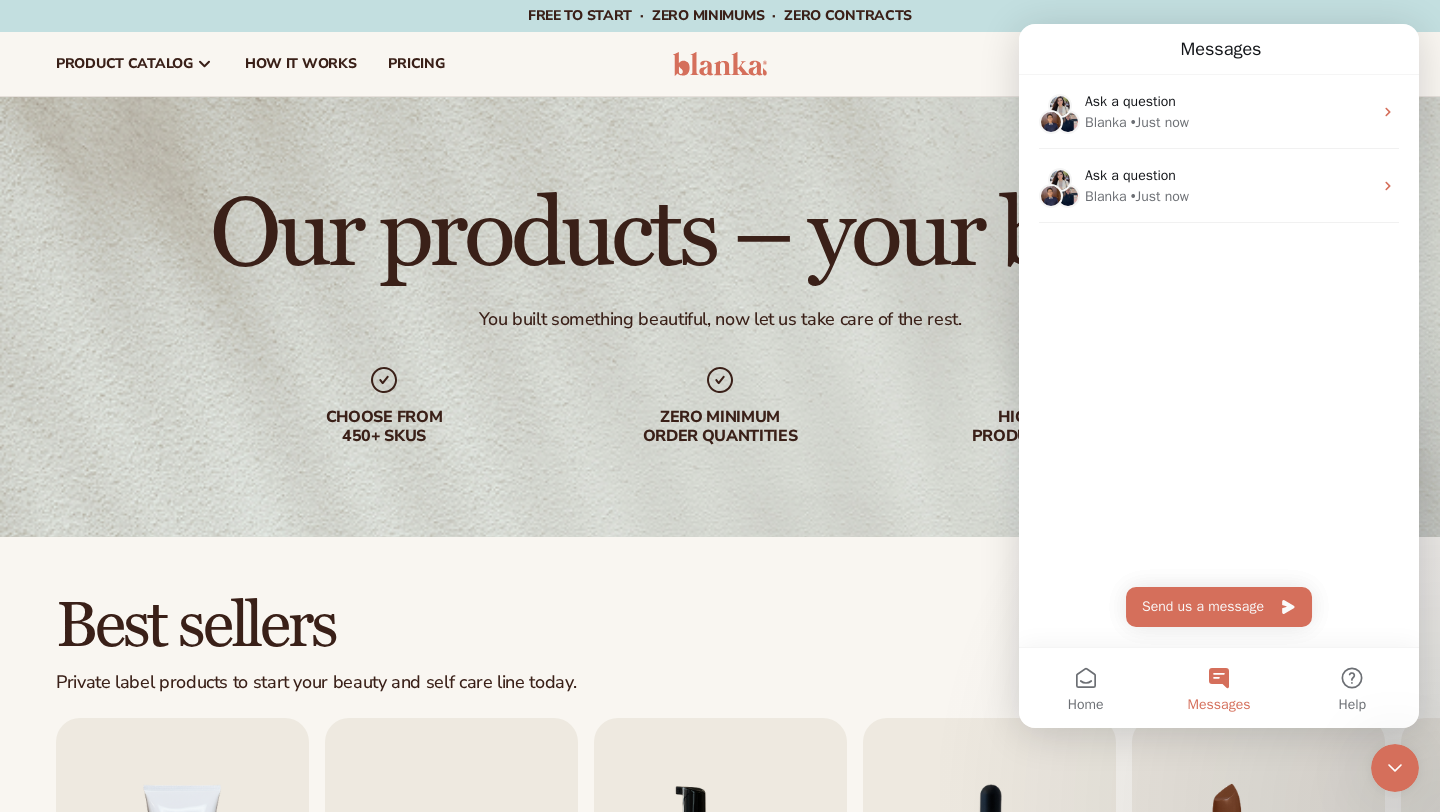 click on "Our products – your brand" at bounding box center [719, 236] 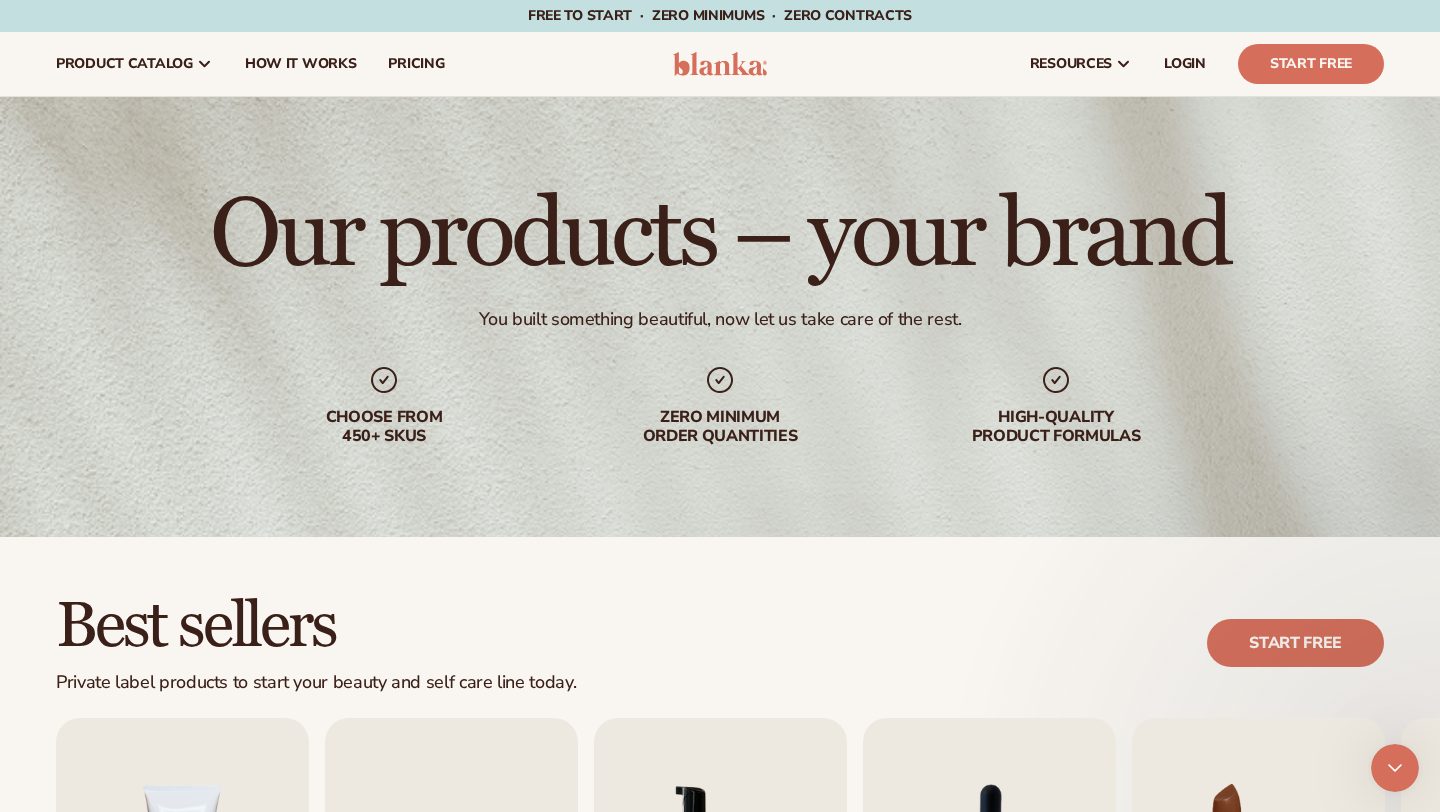 scroll, scrollTop: 0, scrollLeft: 0, axis: both 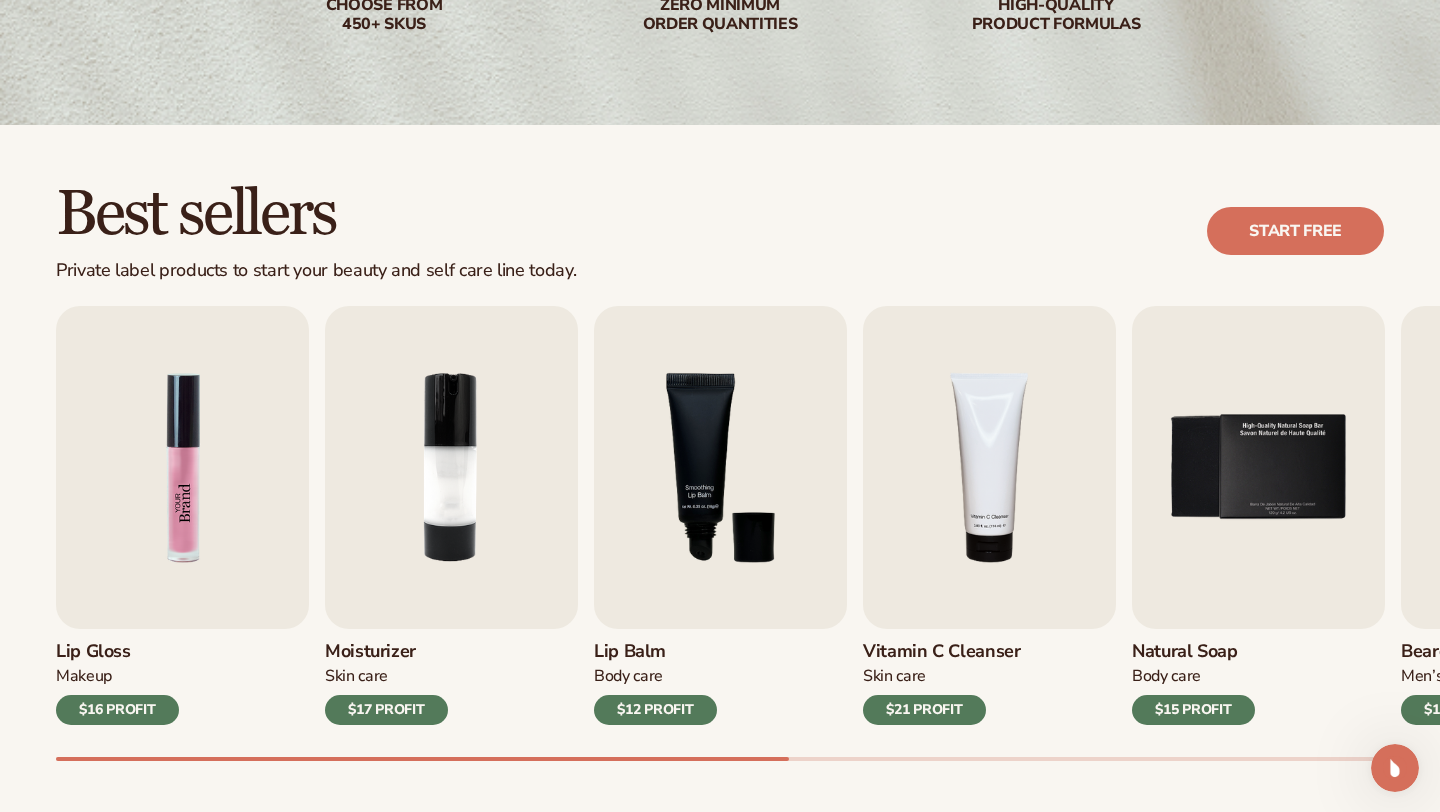 click at bounding box center [182, 467] 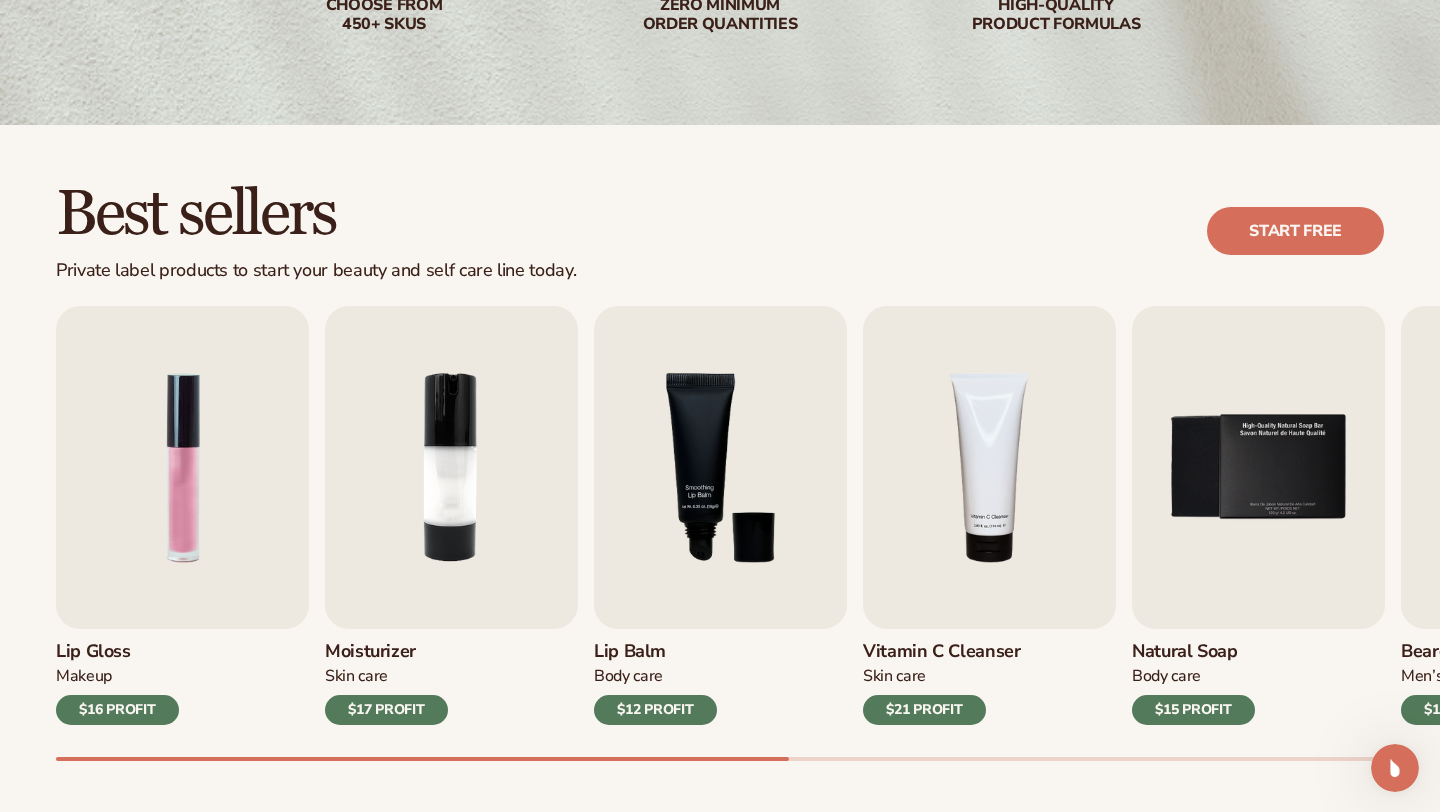 click on "$16 PROFIT" at bounding box center (117, 710) 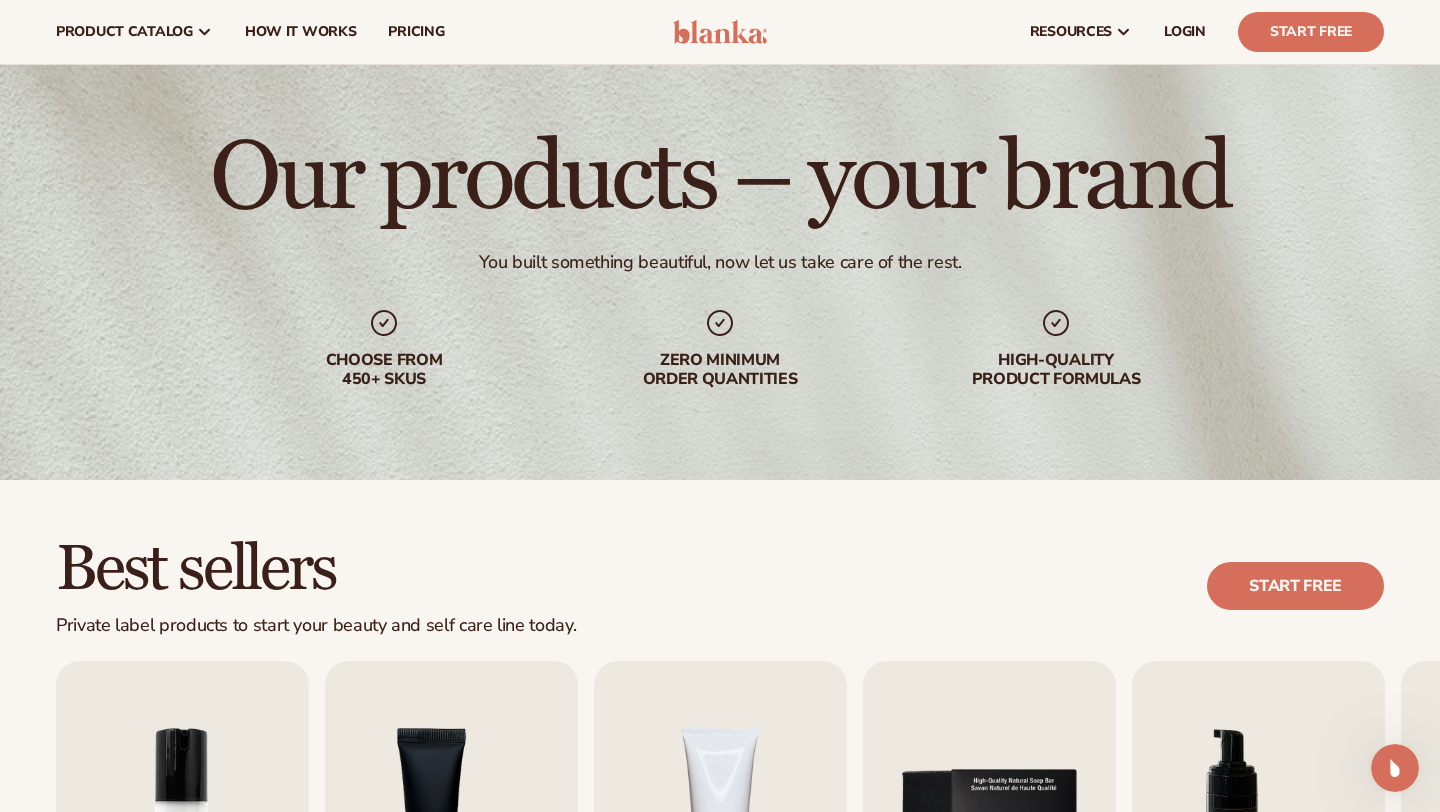 scroll, scrollTop: 0, scrollLeft: 0, axis: both 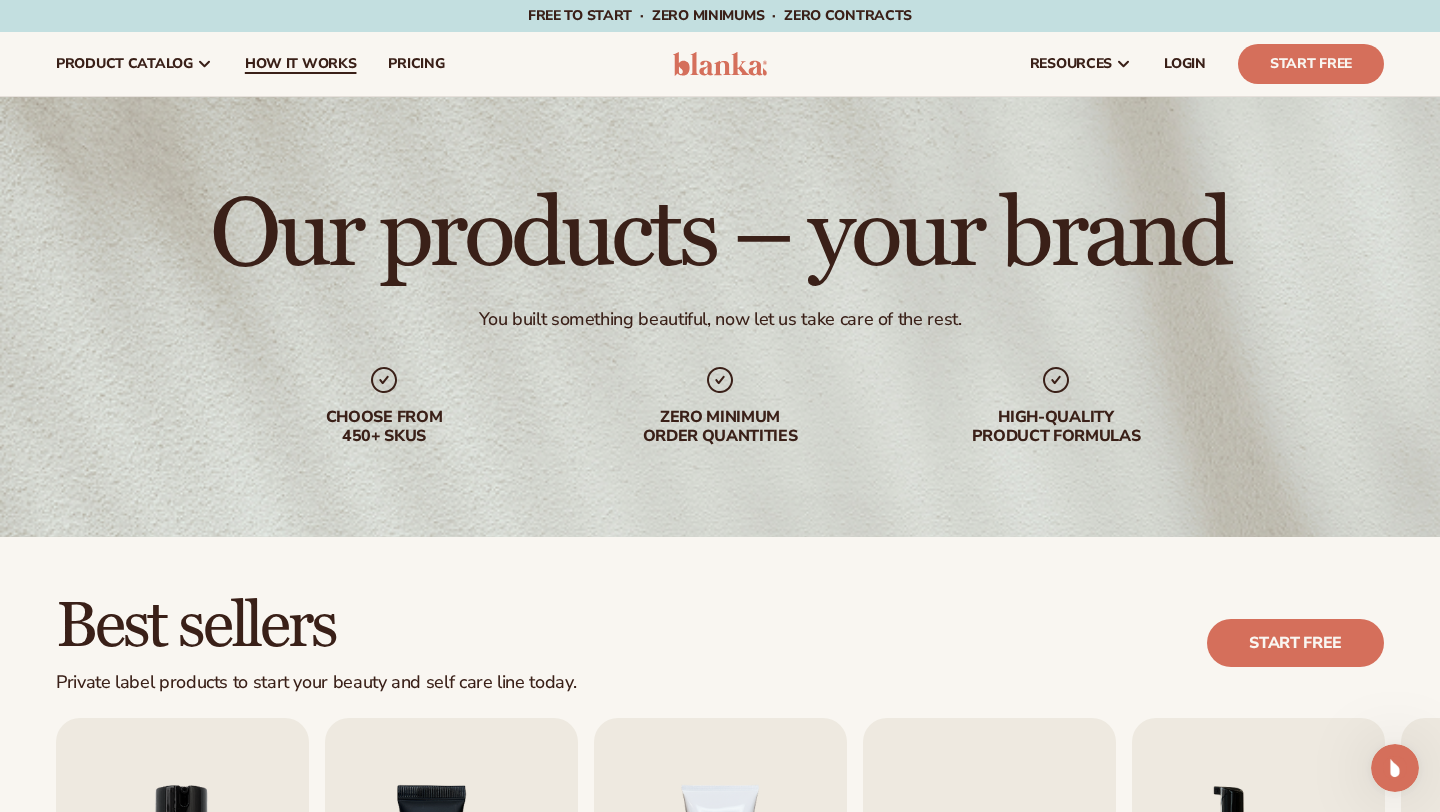 click on "How It Works" at bounding box center [301, 64] 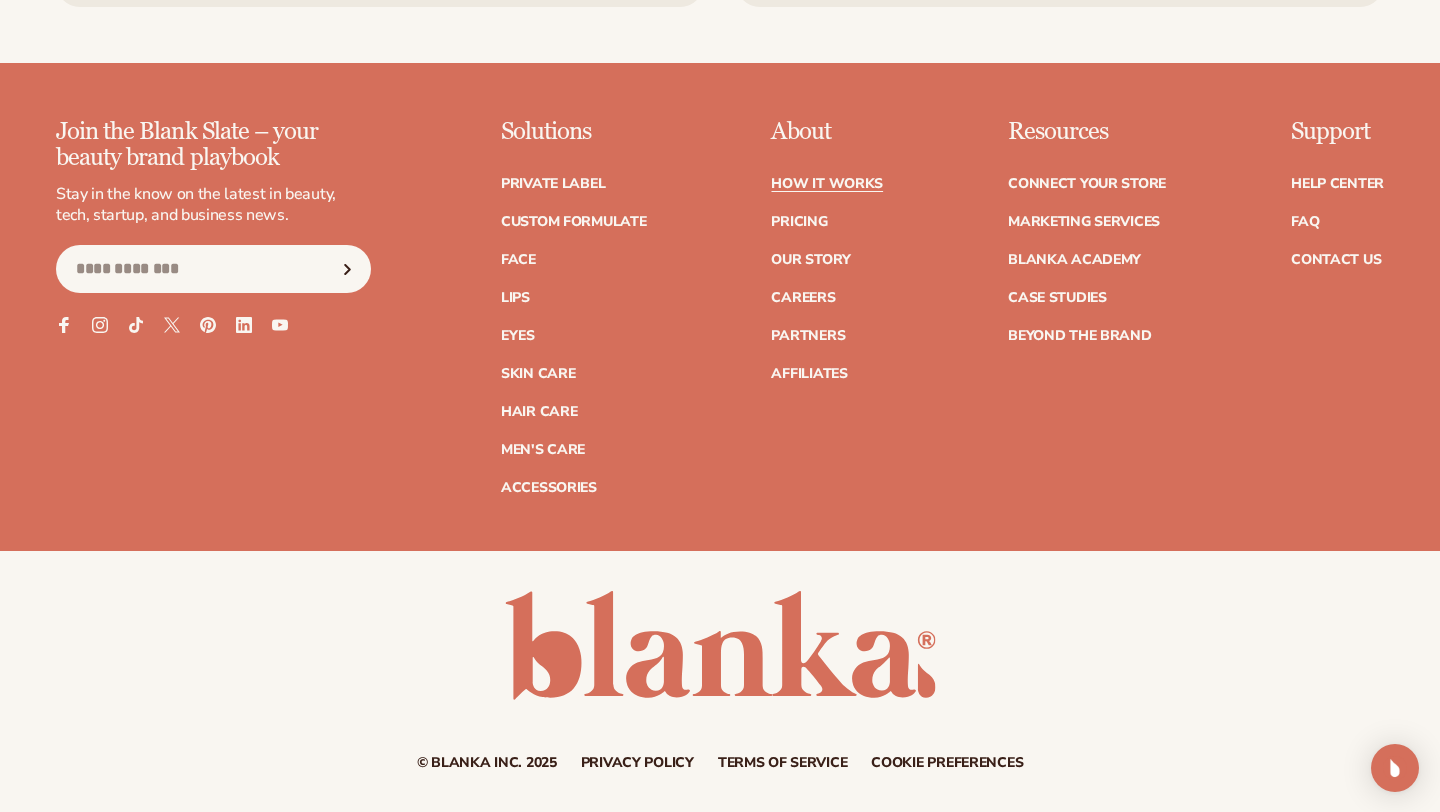 scroll, scrollTop: 4909, scrollLeft: 0, axis: vertical 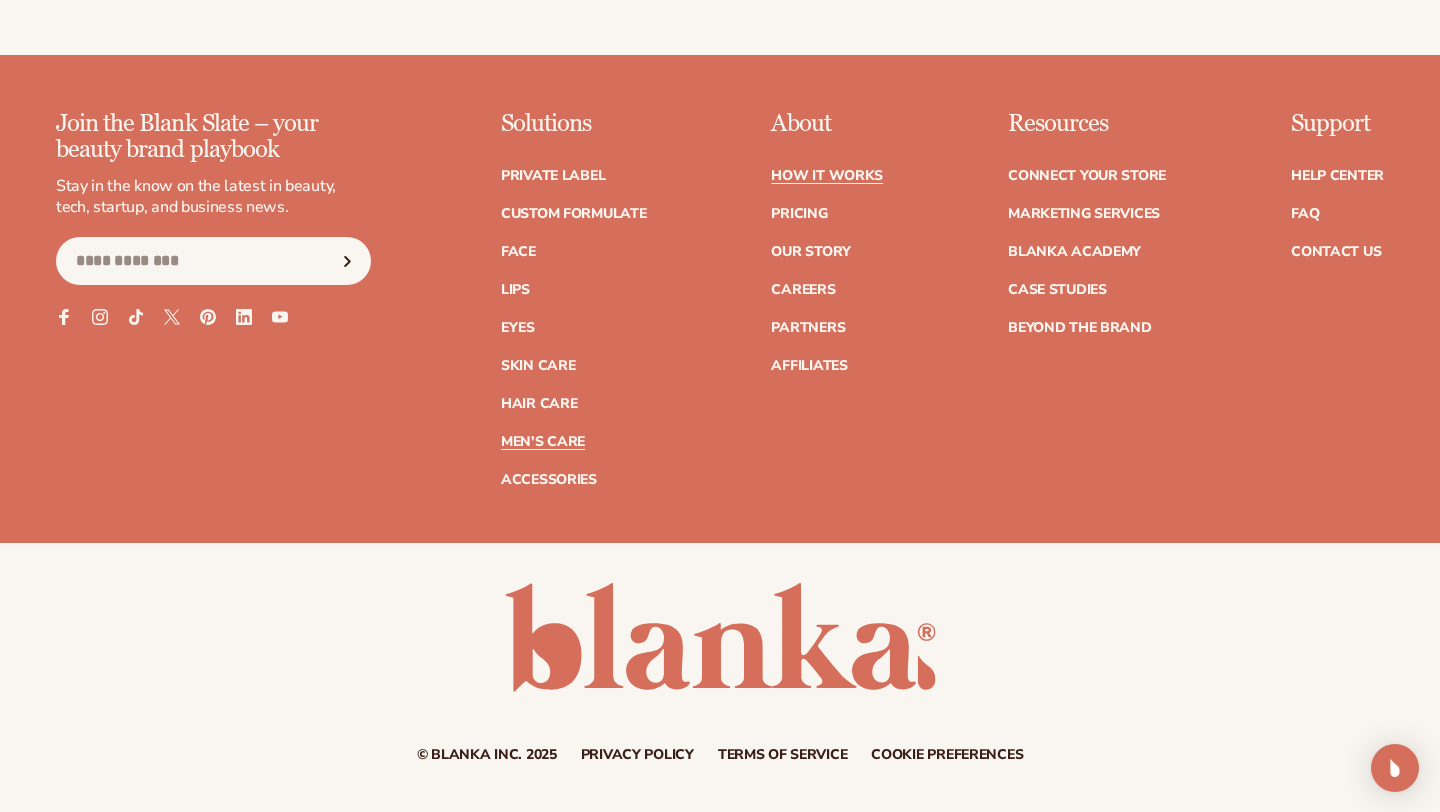 click on "Men's Care" at bounding box center (543, 442) 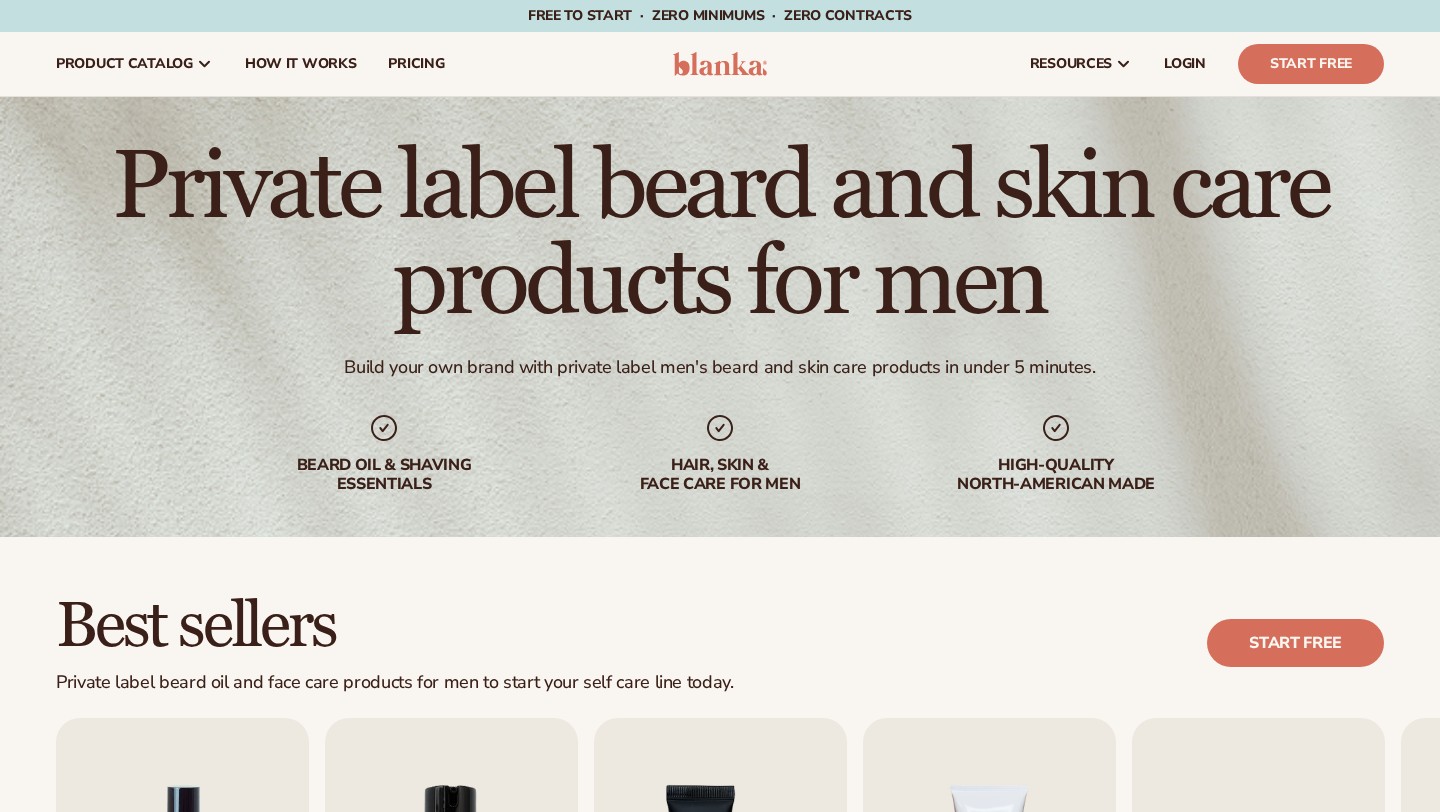scroll, scrollTop: 411, scrollLeft: 0, axis: vertical 